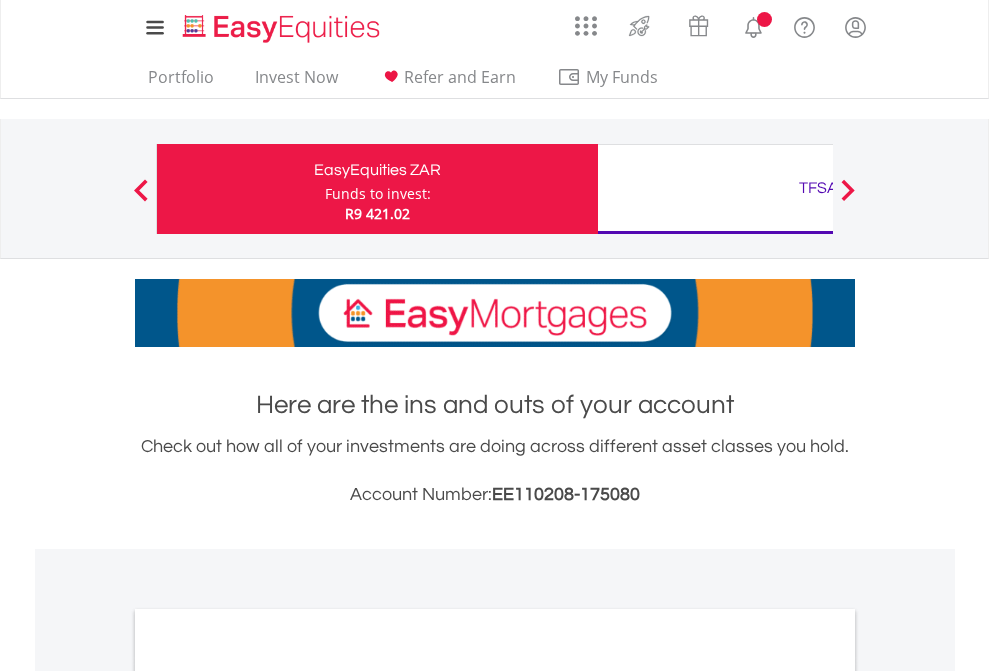 scroll, scrollTop: 0, scrollLeft: 0, axis: both 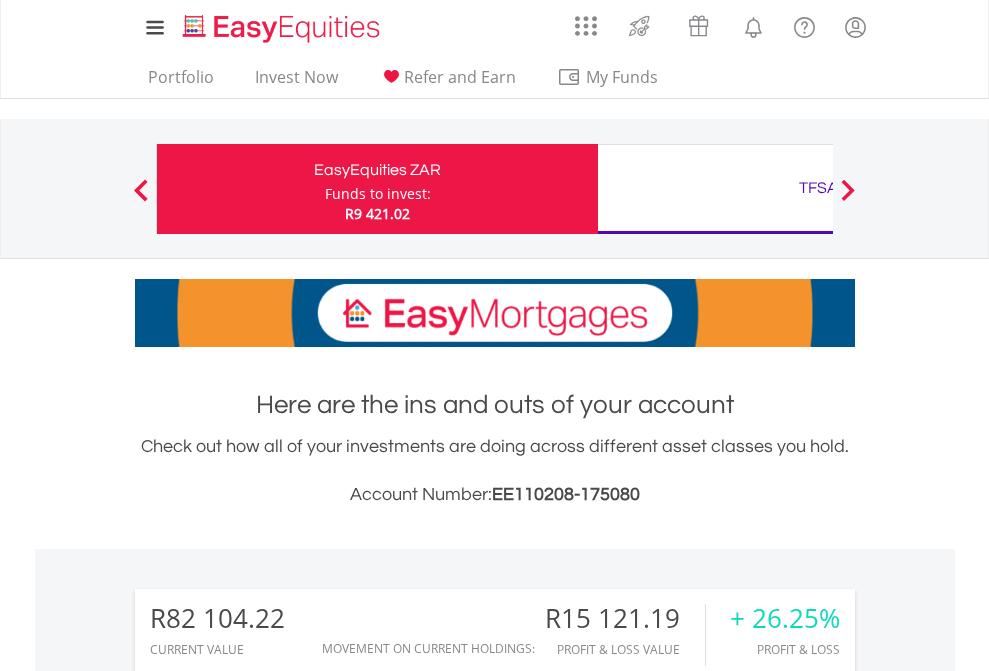 click on "Funds to invest:" at bounding box center (378, 194) 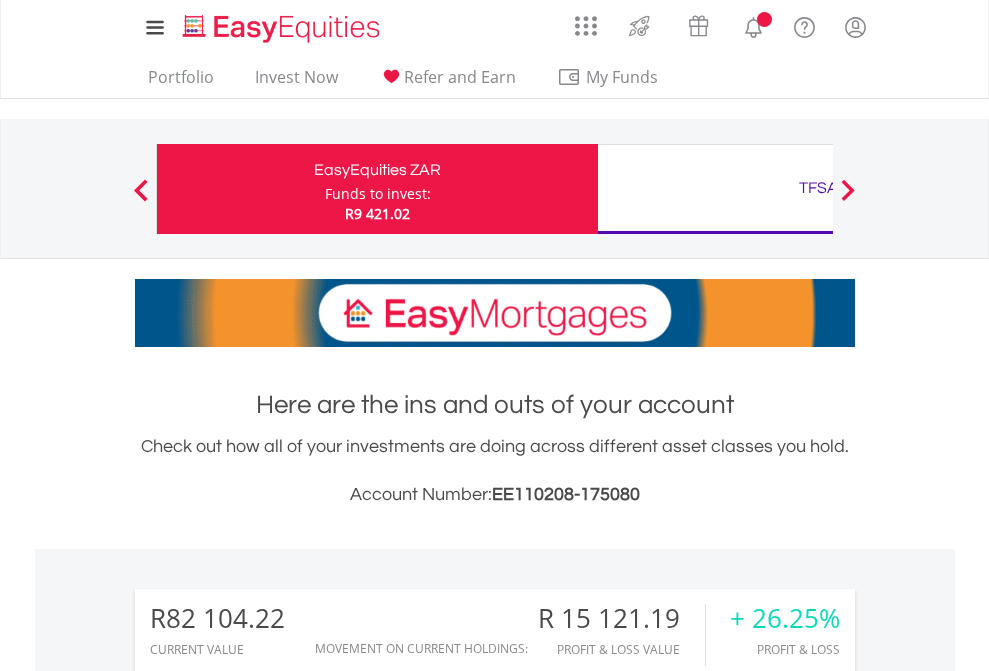 scroll, scrollTop: 1997, scrollLeft: 0, axis: vertical 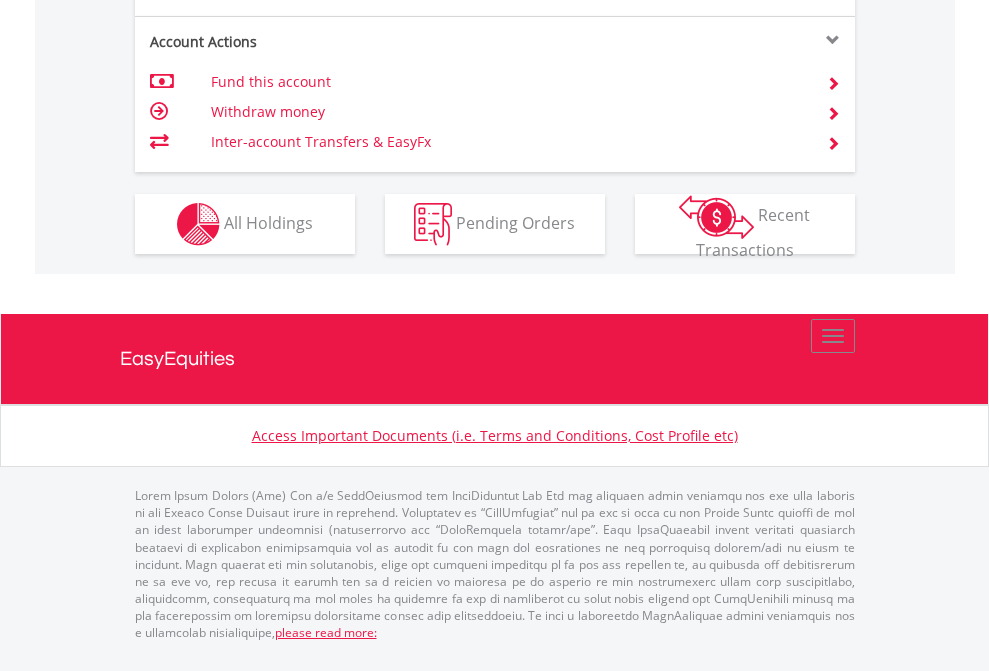 click on "Investment types" at bounding box center (706, -337) 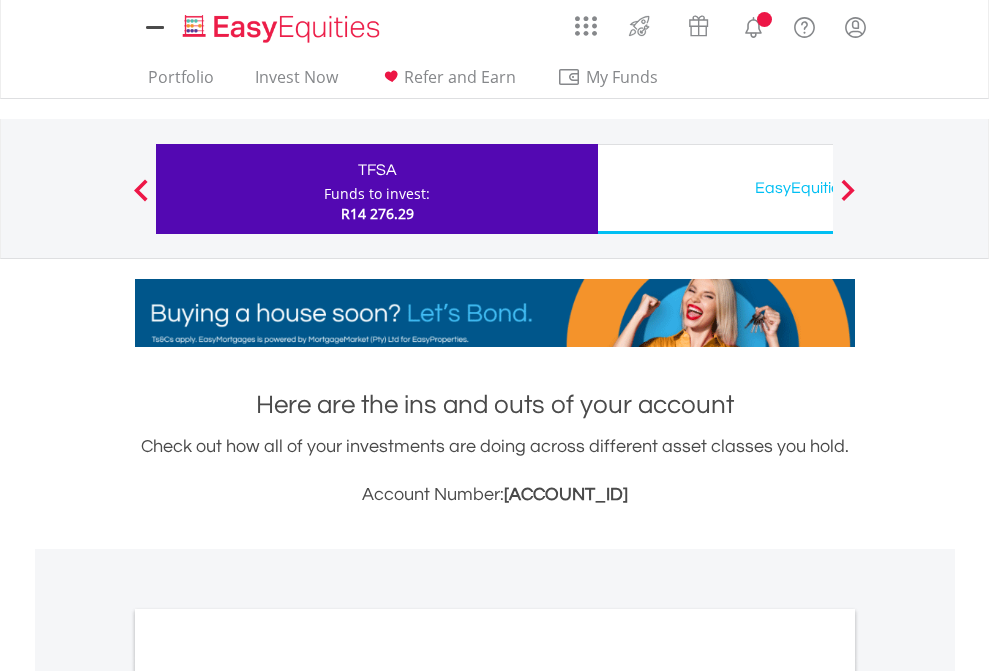 scroll, scrollTop: 0, scrollLeft: 0, axis: both 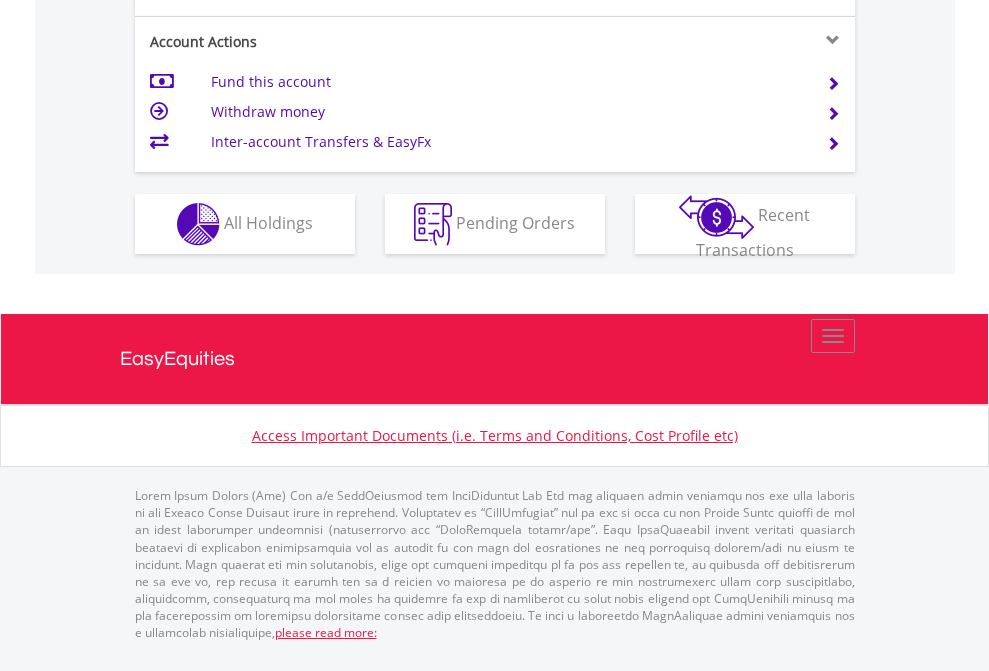 click on "Investment types" at bounding box center [706, -337] 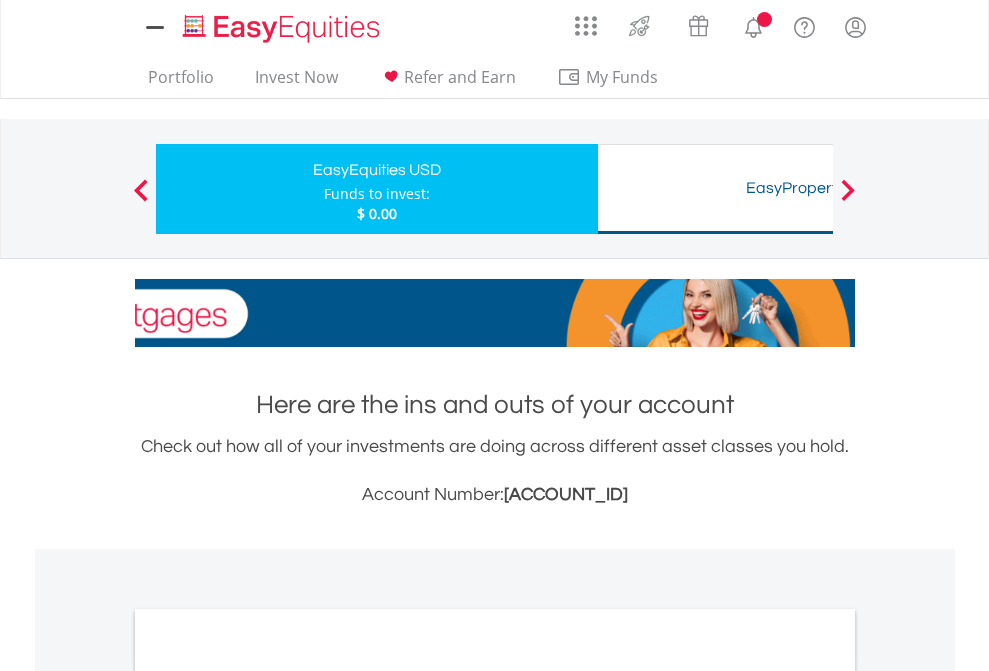 scroll, scrollTop: 0, scrollLeft: 0, axis: both 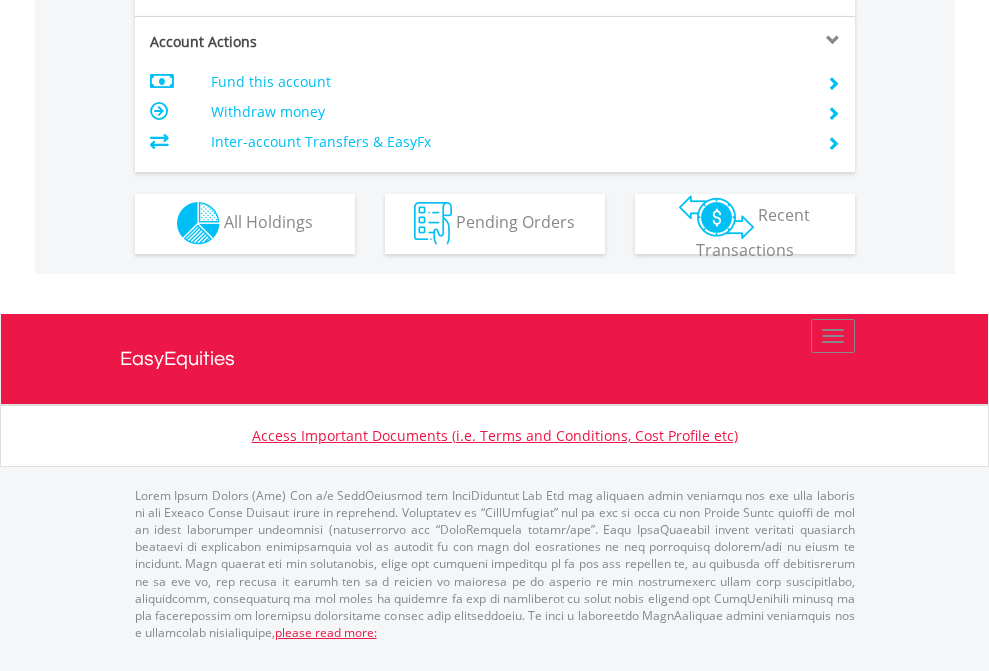 click on "Investment types" at bounding box center [706, -353] 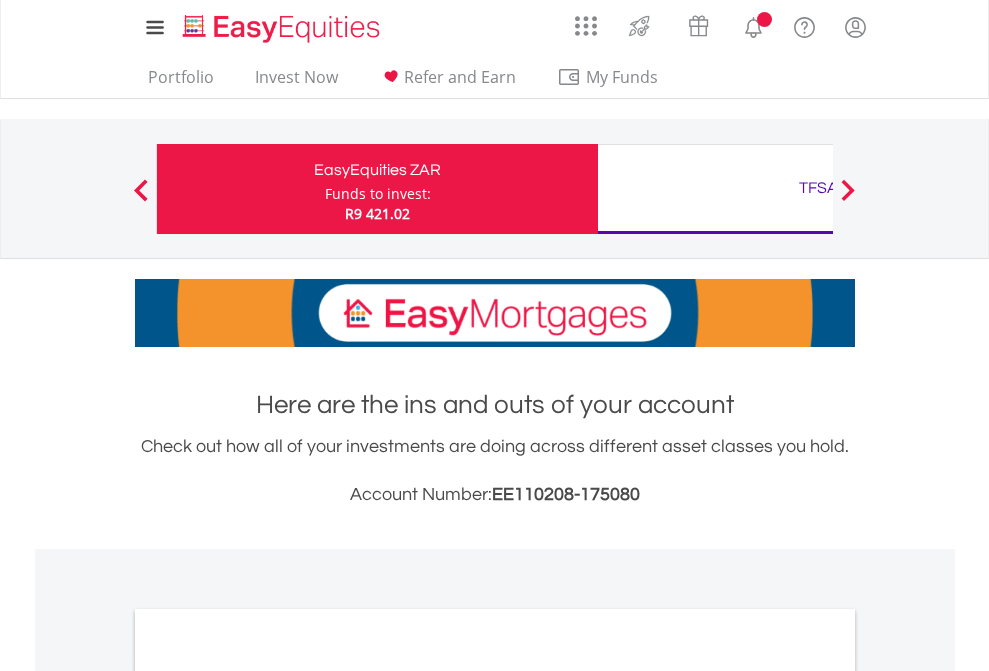 scroll, scrollTop: 0, scrollLeft: 0, axis: both 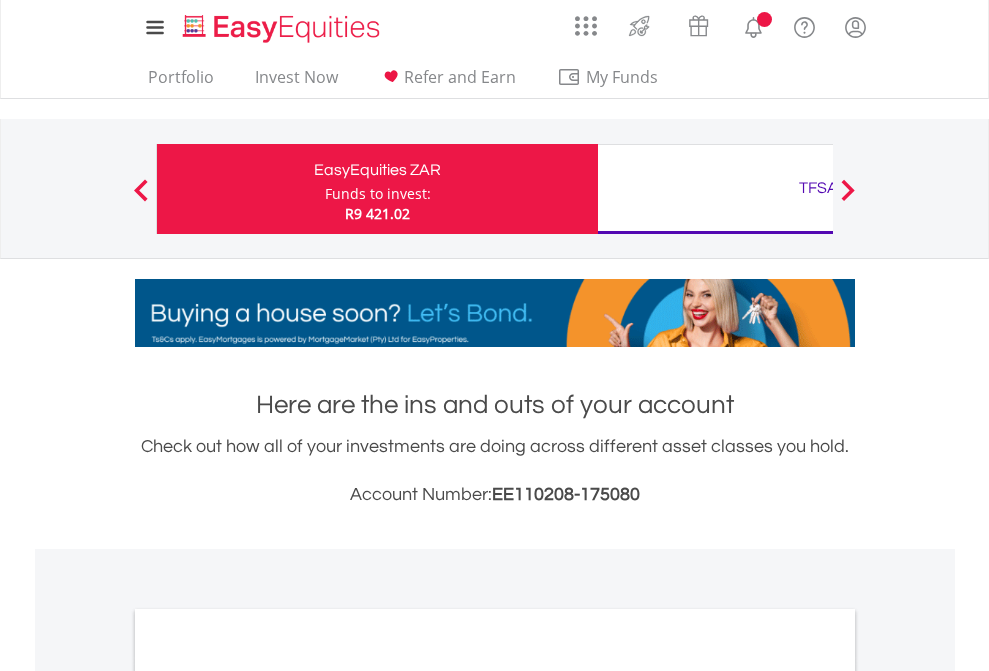 click on "All Holdings" at bounding box center (268, 1096) 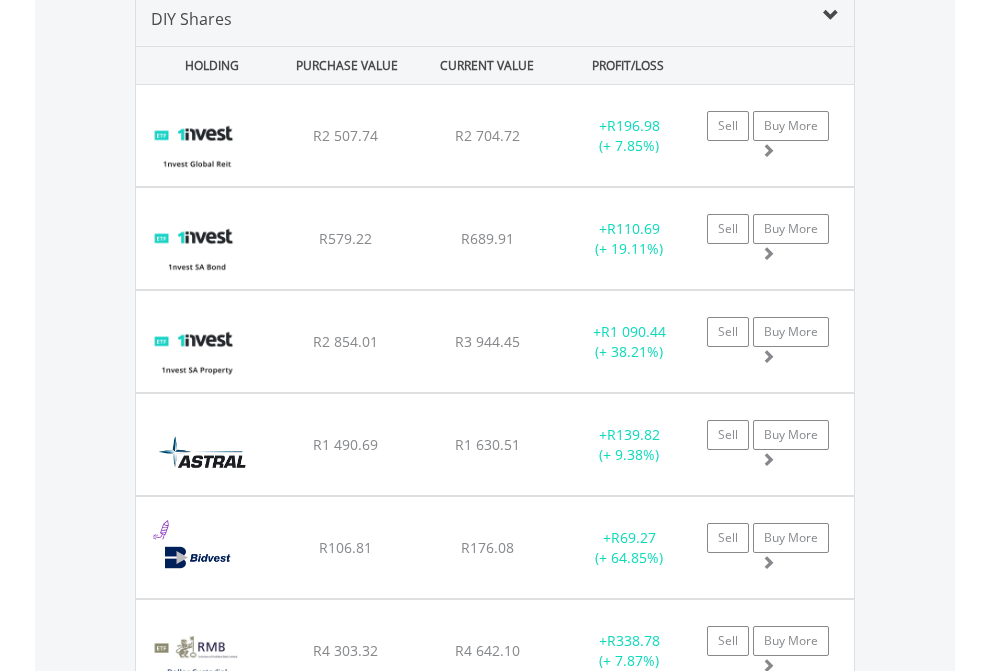 scroll, scrollTop: 1933, scrollLeft: 0, axis: vertical 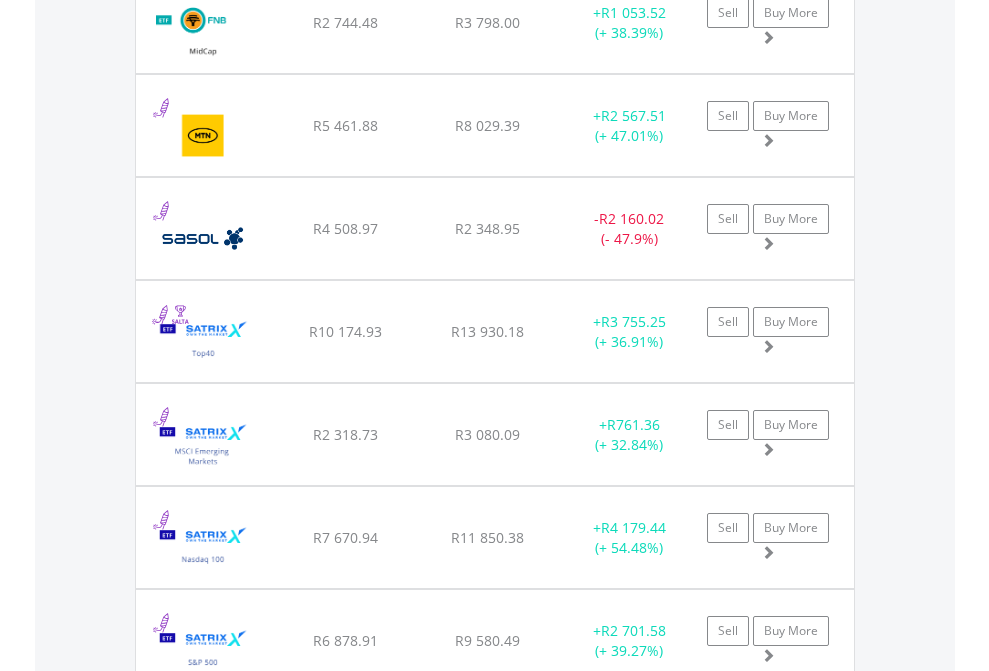 click on "TFSA" at bounding box center [818, -1745] 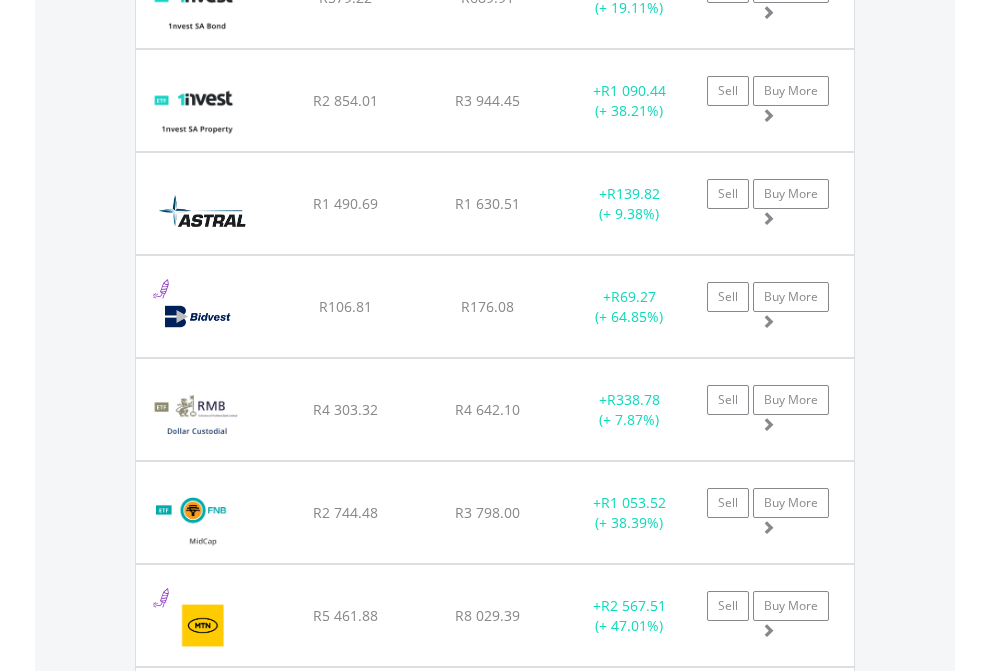 scroll, scrollTop: 144, scrollLeft: 0, axis: vertical 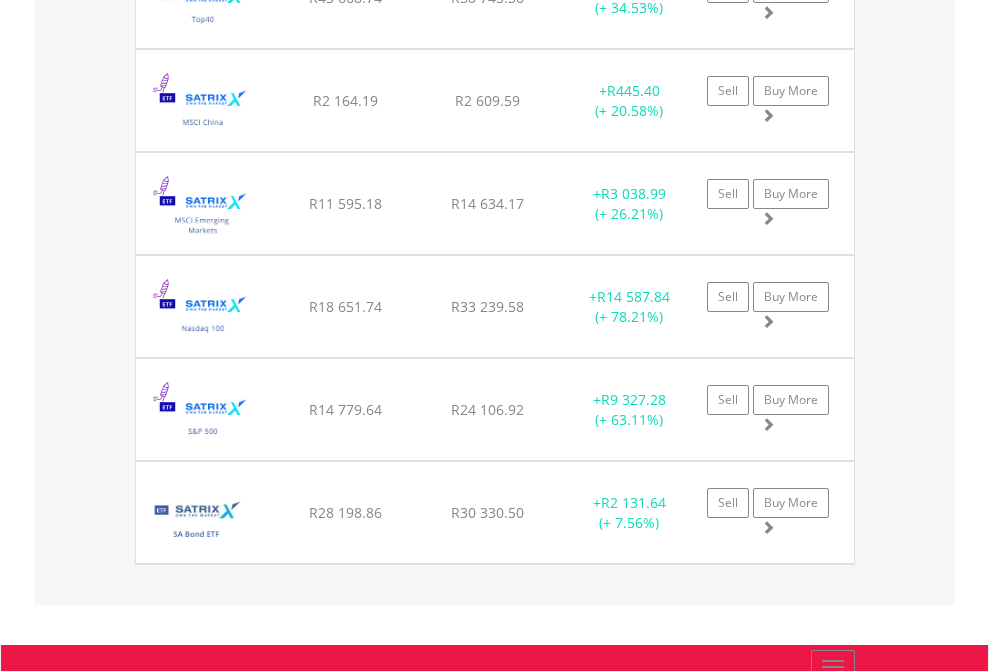 click on "EasyEquities USD" at bounding box center [818, -2117] 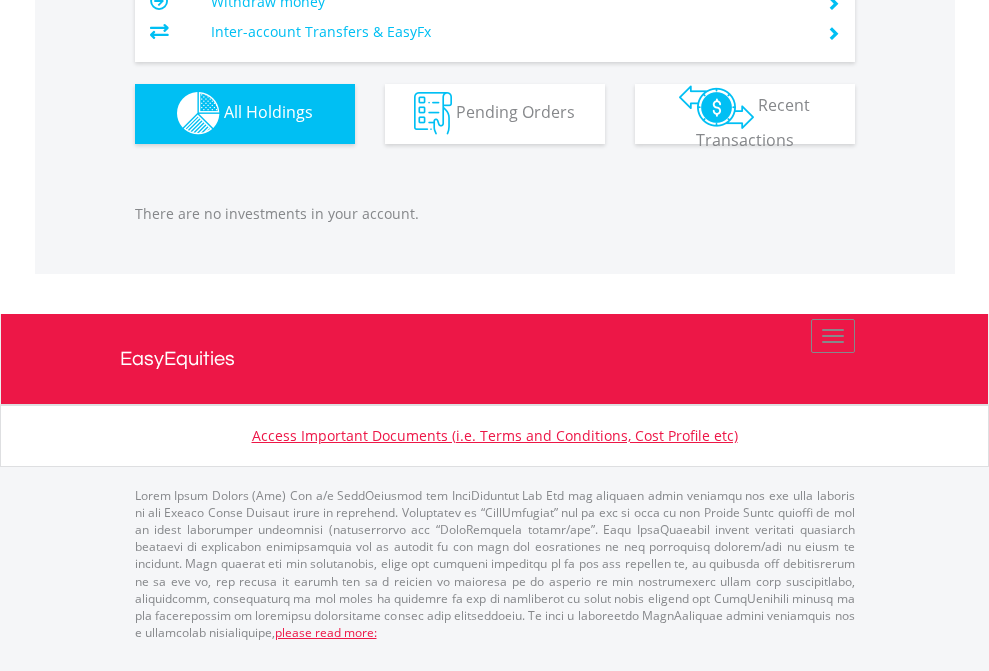 scroll, scrollTop: 1980, scrollLeft: 0, axis: vertical 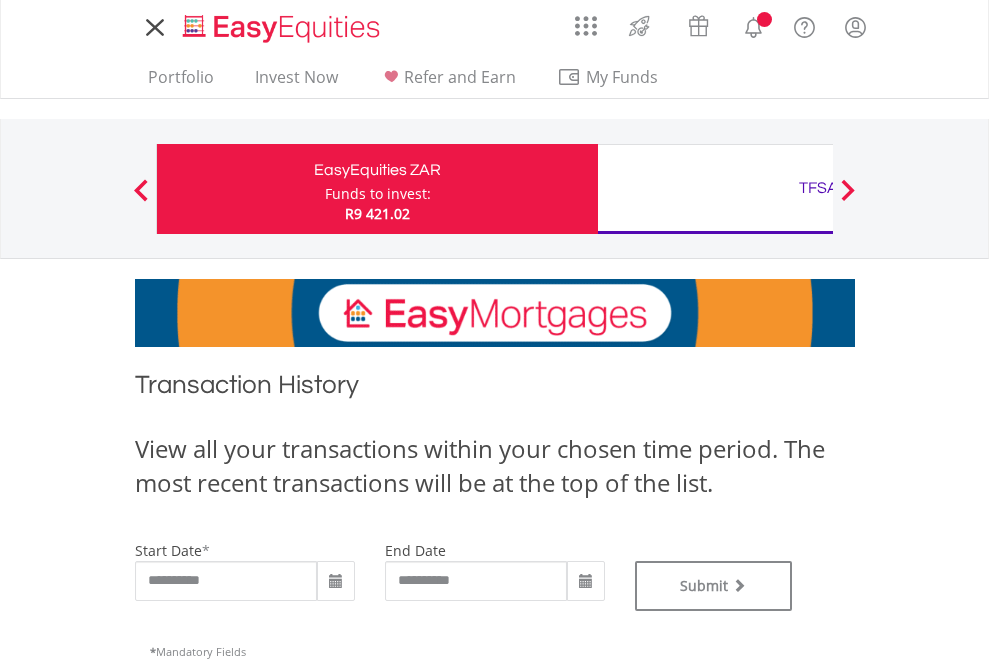 type on "**********" 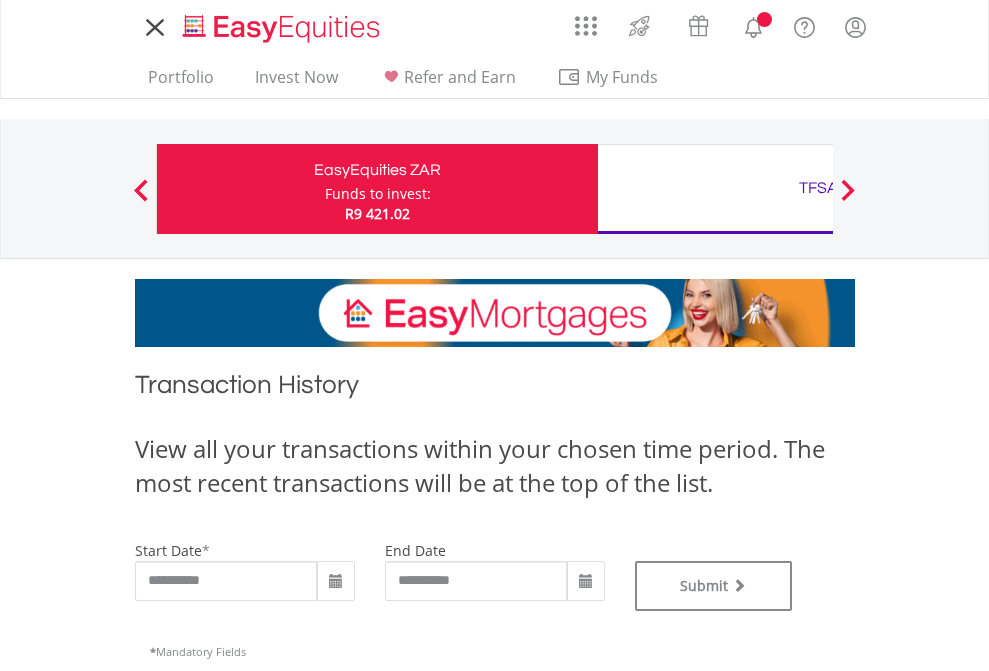 type on "**********" 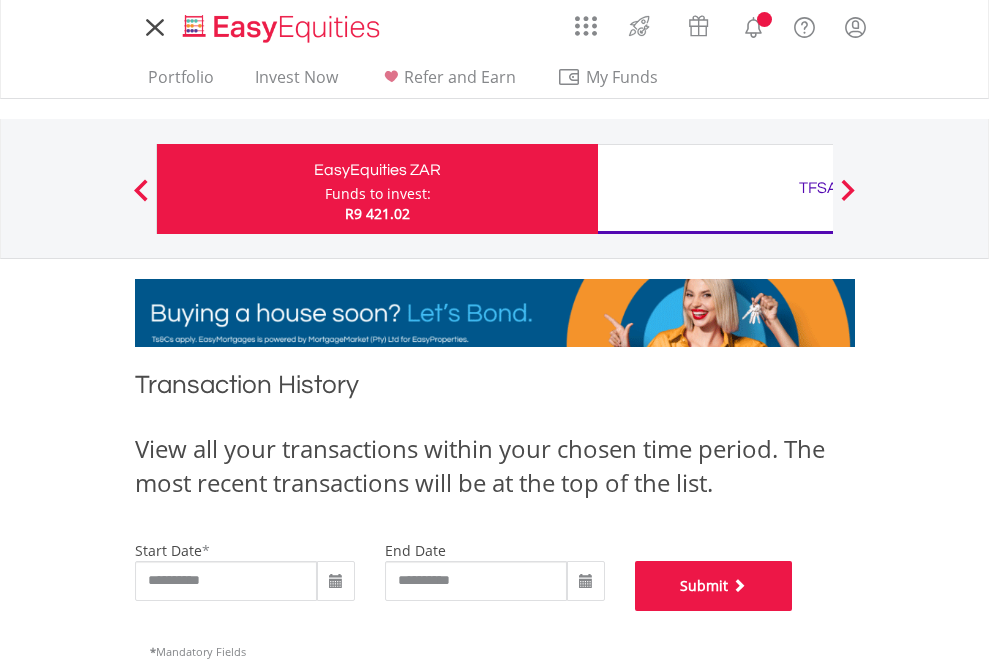 click on "Submit" at bounding box center (714, 586) 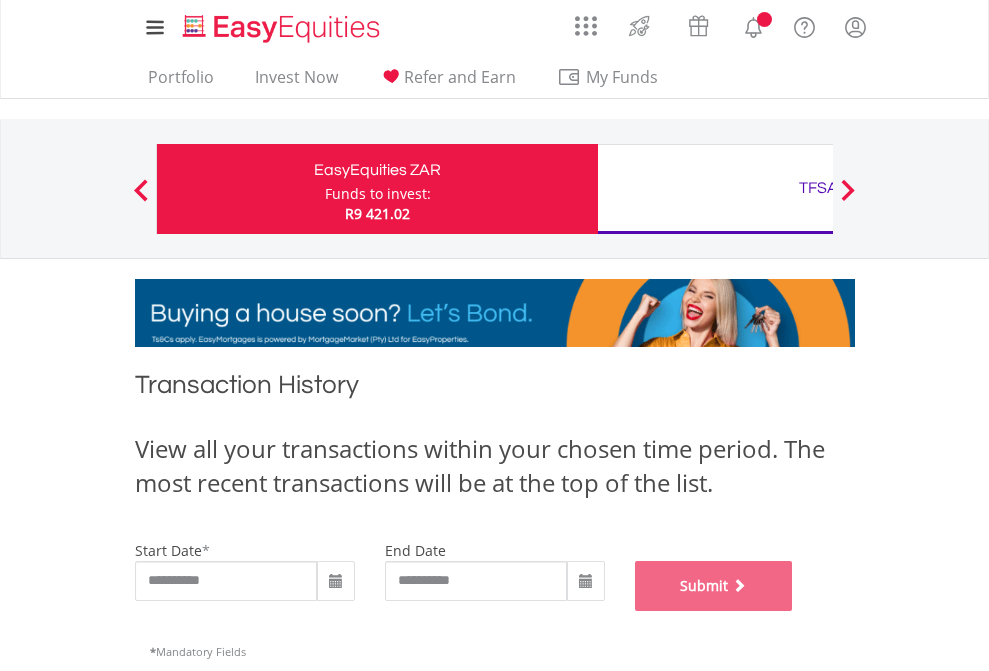 scroll, scrollTop: 811, scrollLeft: 0, axis: vertical 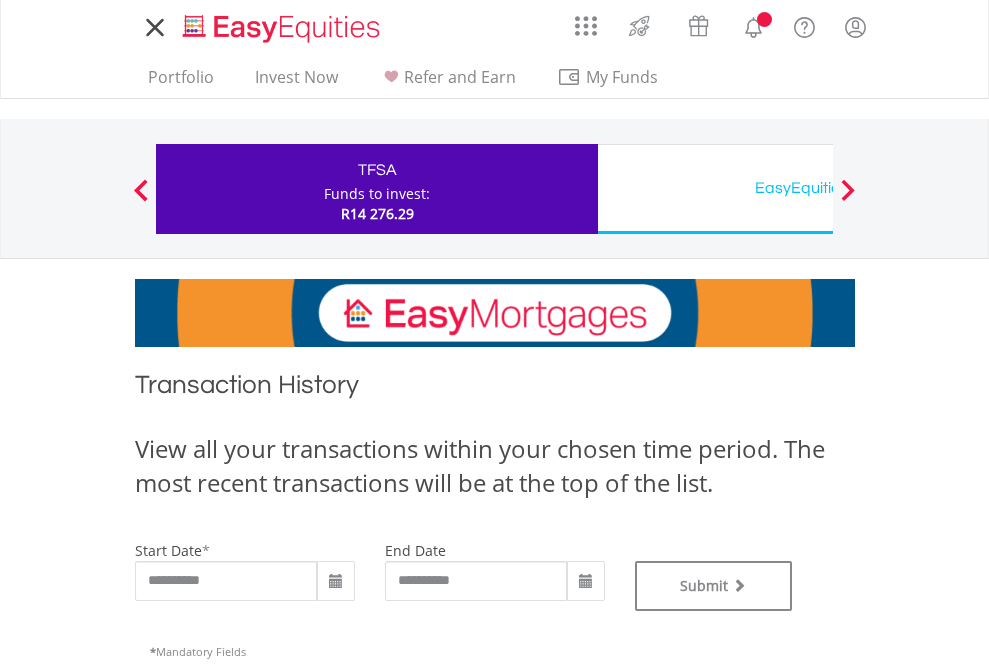 type on "**********" 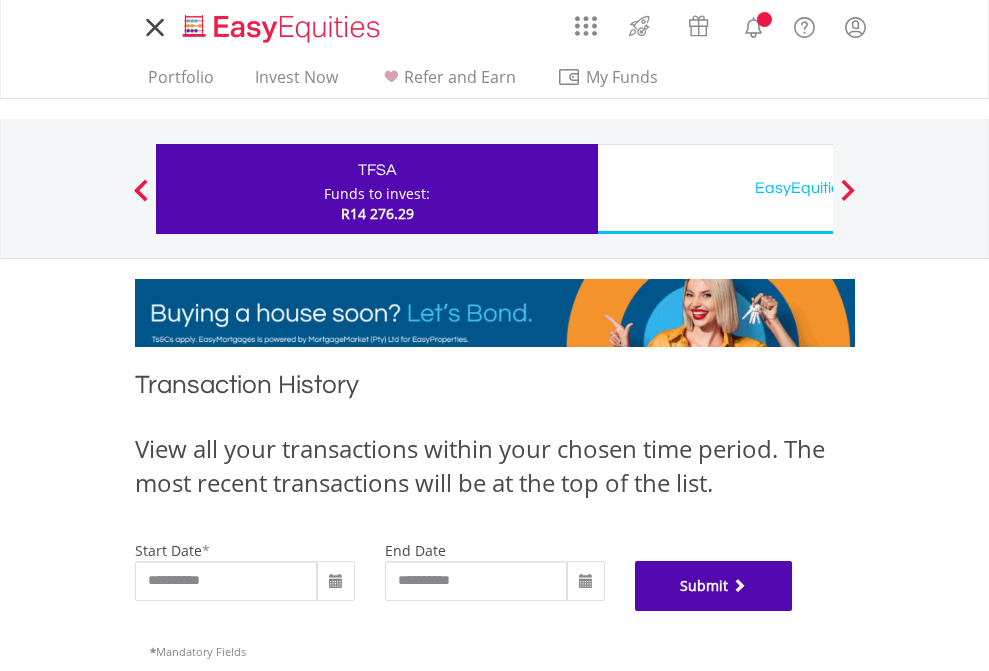 click on "Submit" at bounding box center (714, 586) 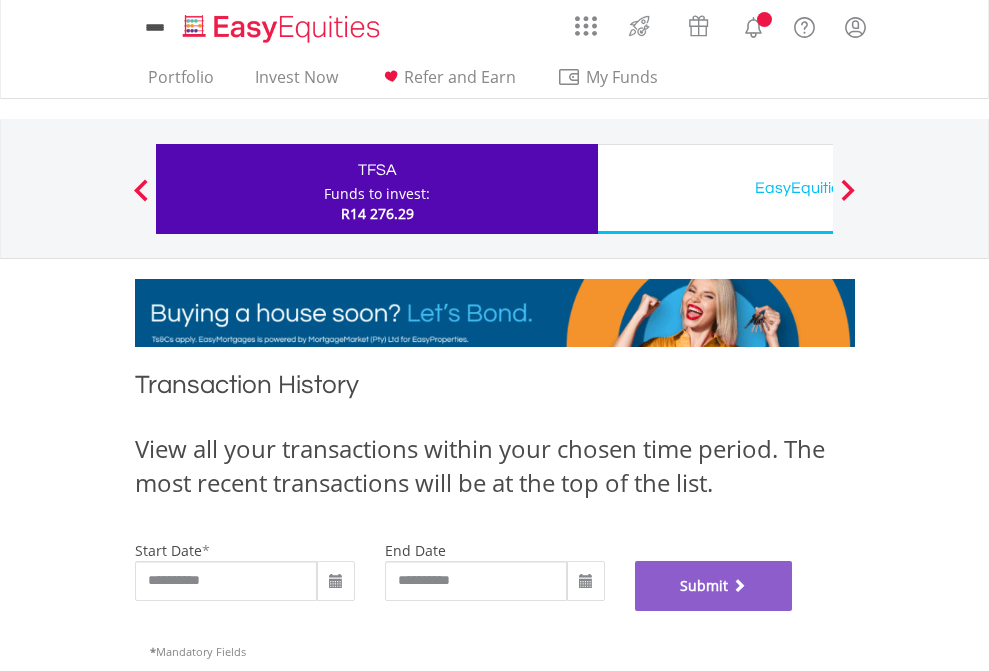 scroll, scrollTop: 811, scrollLeft: 0, axis: vertical 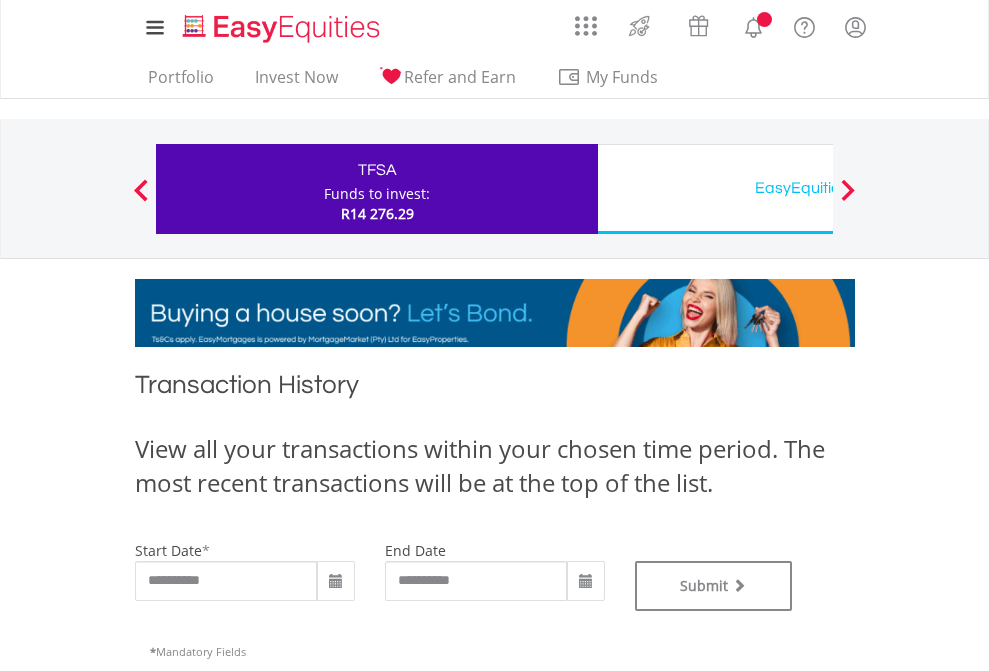 click on "EasyEquities USD" at bounding box center (818, 188) 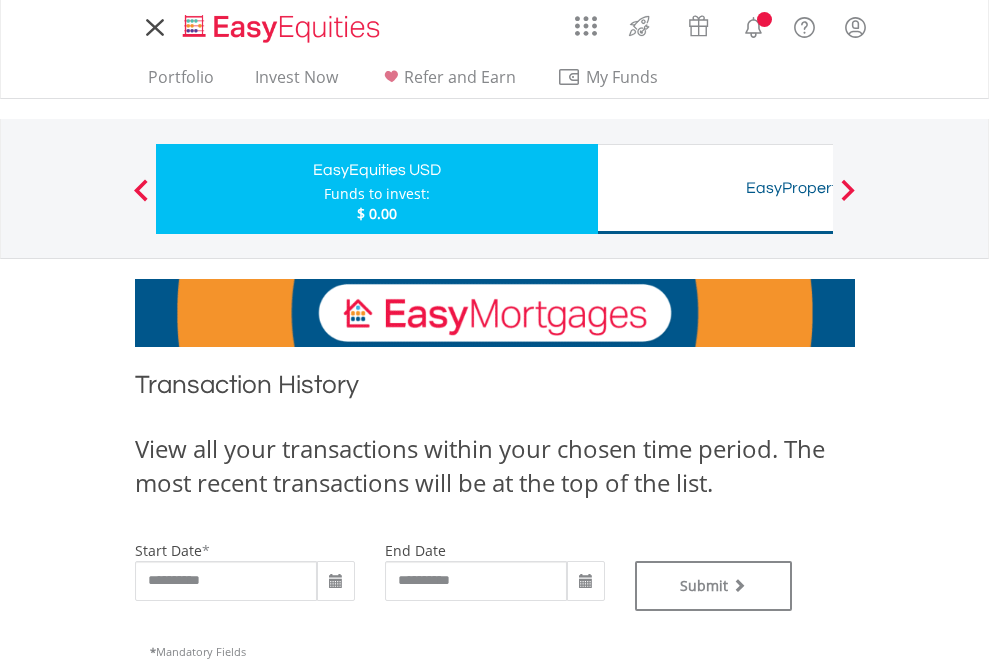 scroll, scrollTop: 0, scrollLeft: 0, axis: both 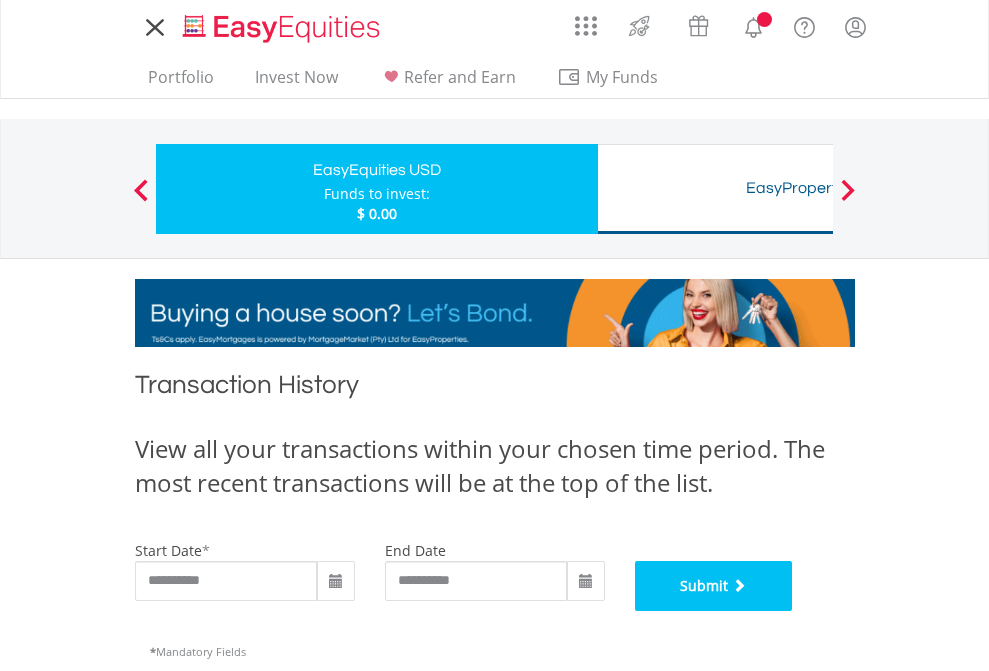 click on "Submit" at bounding box center (714, 586) 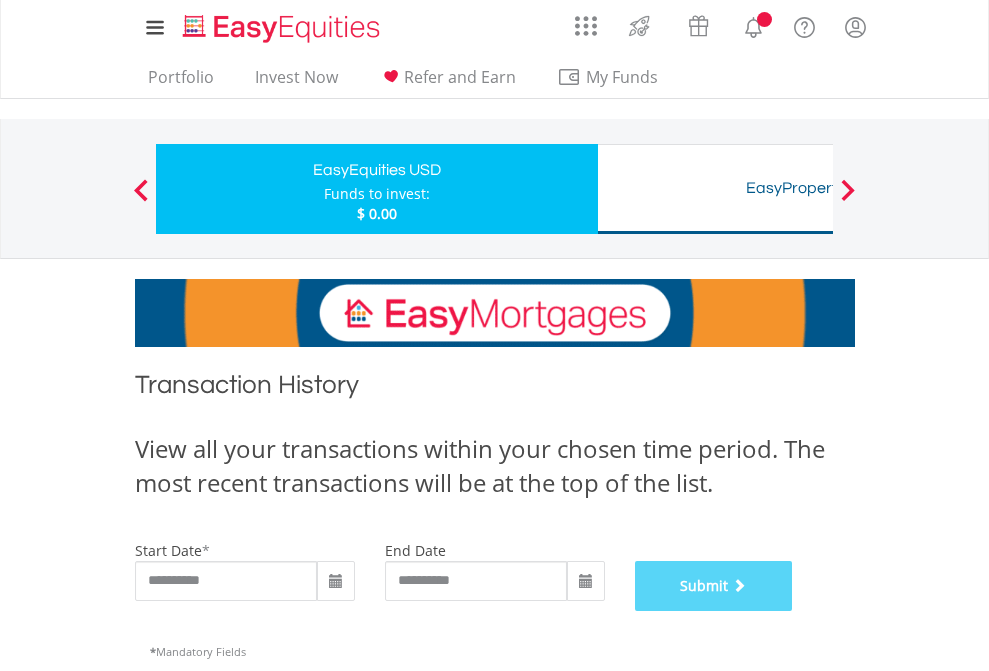 scroll, scrollTop: 811, scrollLeft: 0, axis: vertical 